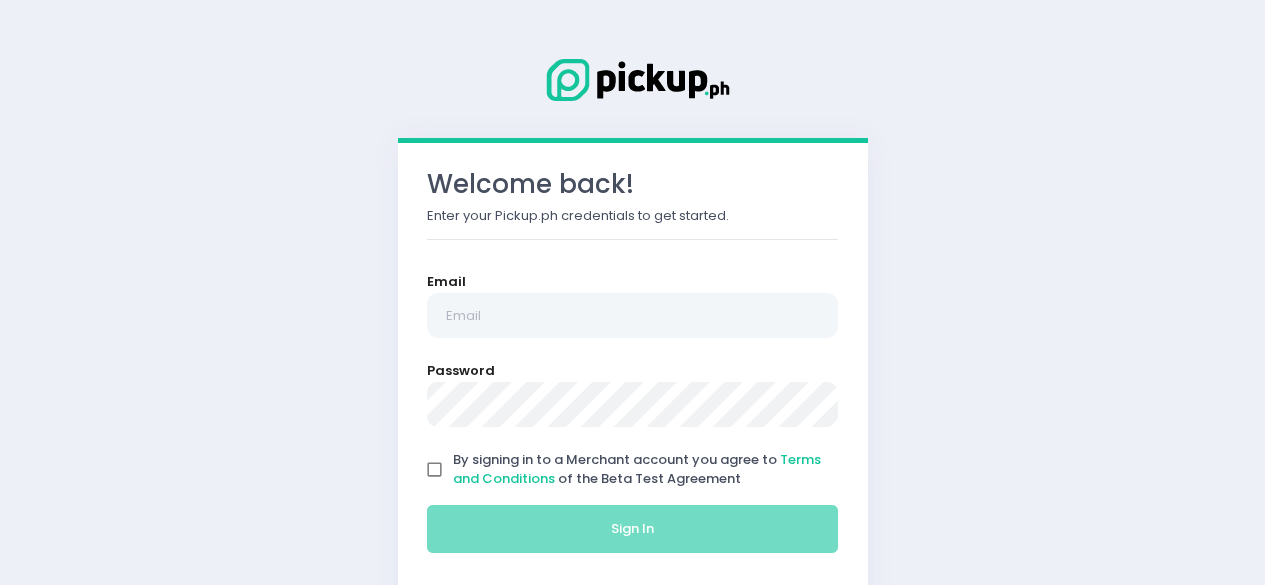 scroll, scrollTop: 0, scrollLeft: 0, axis: both 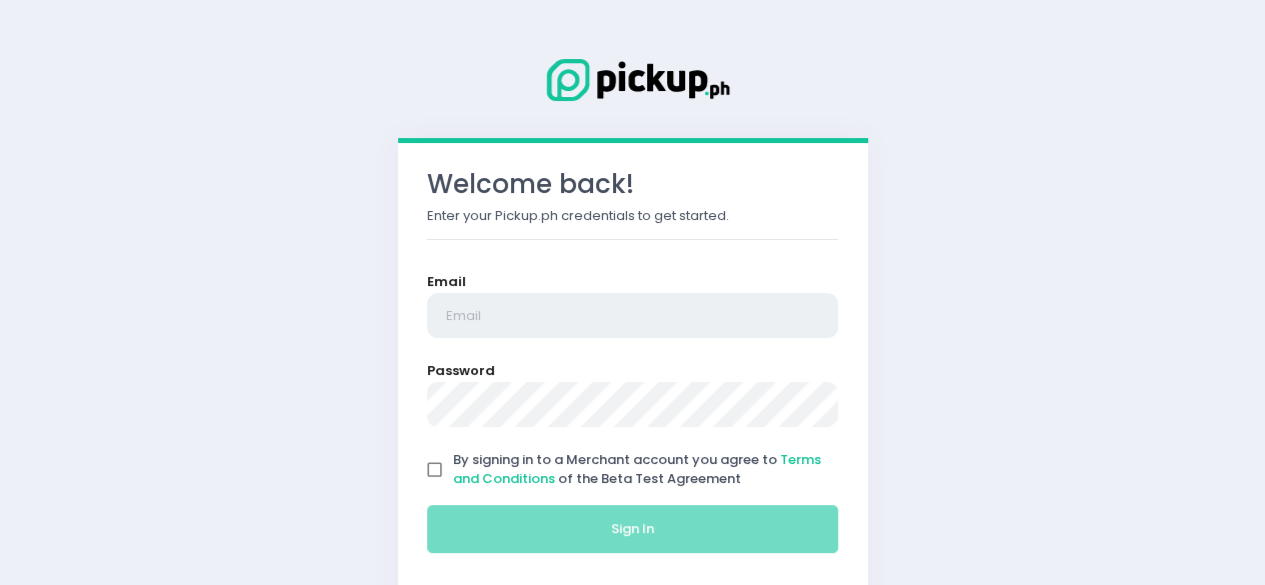 type on "[EMAIL]" 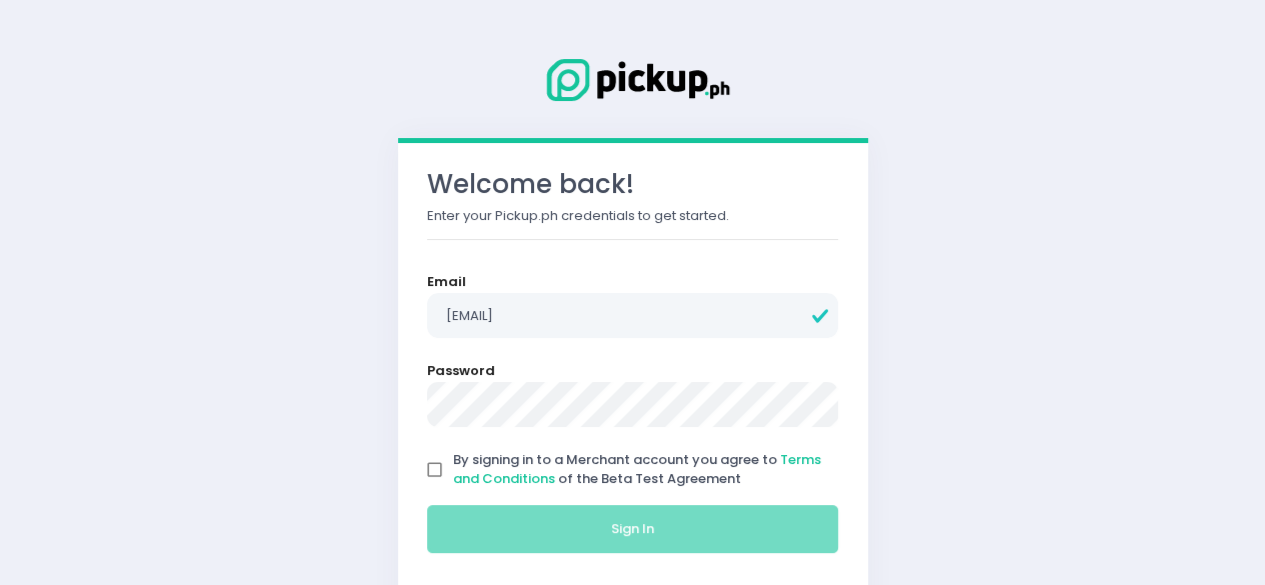click on "By signing in to a Merchant account you agree to   Terms and Conditions   of the Beta Test Agreement" at bounding box center [435, 470] 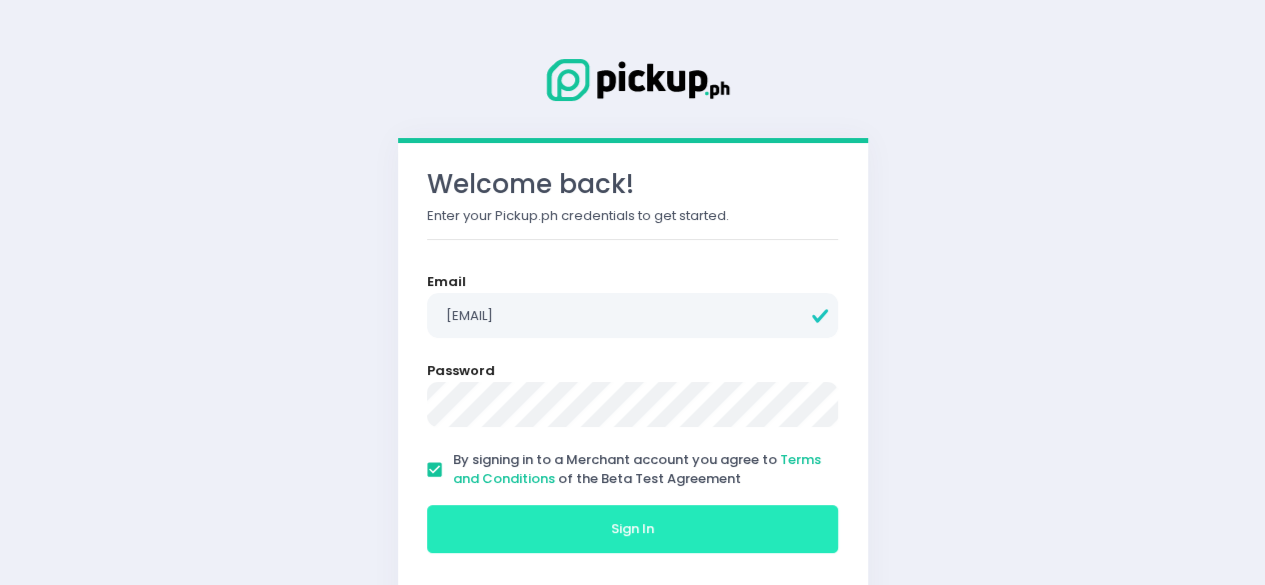 click on "Sign In" at bounding box center [633, 529] 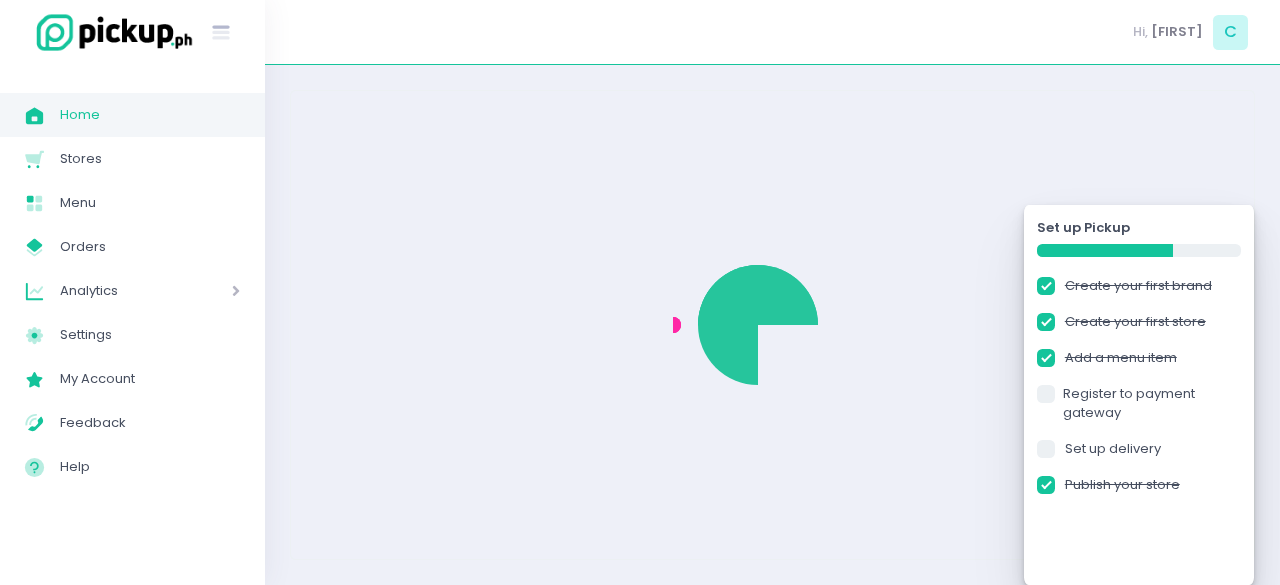 checkbox on "true" 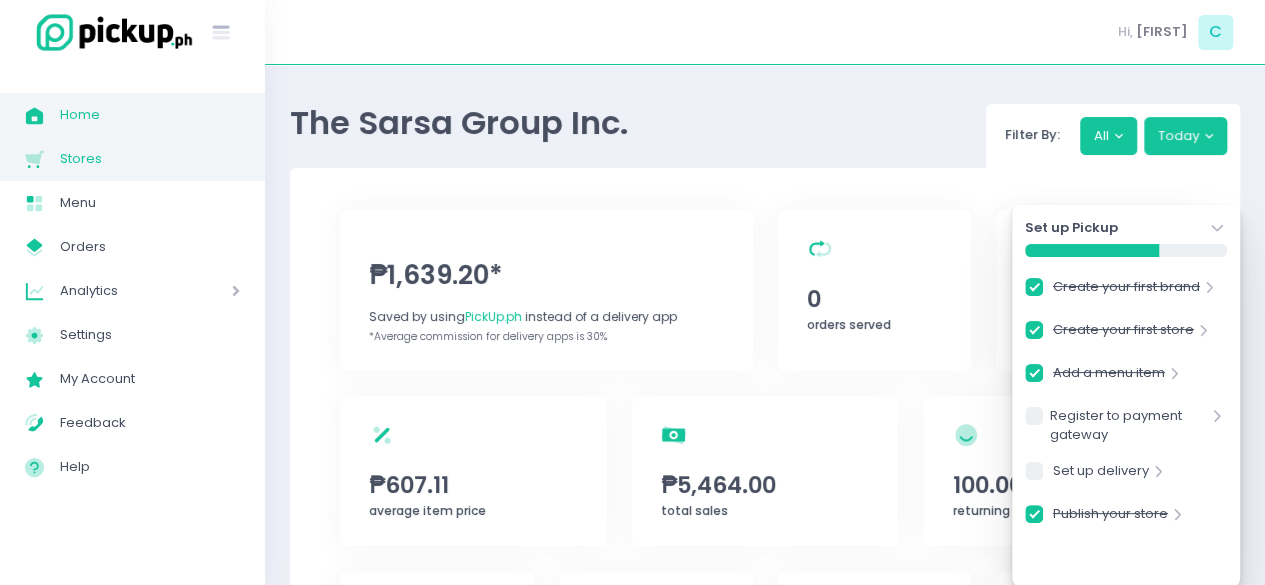 click on "Stores Created with Sketch. Stores" at bounding box center (132, 159) 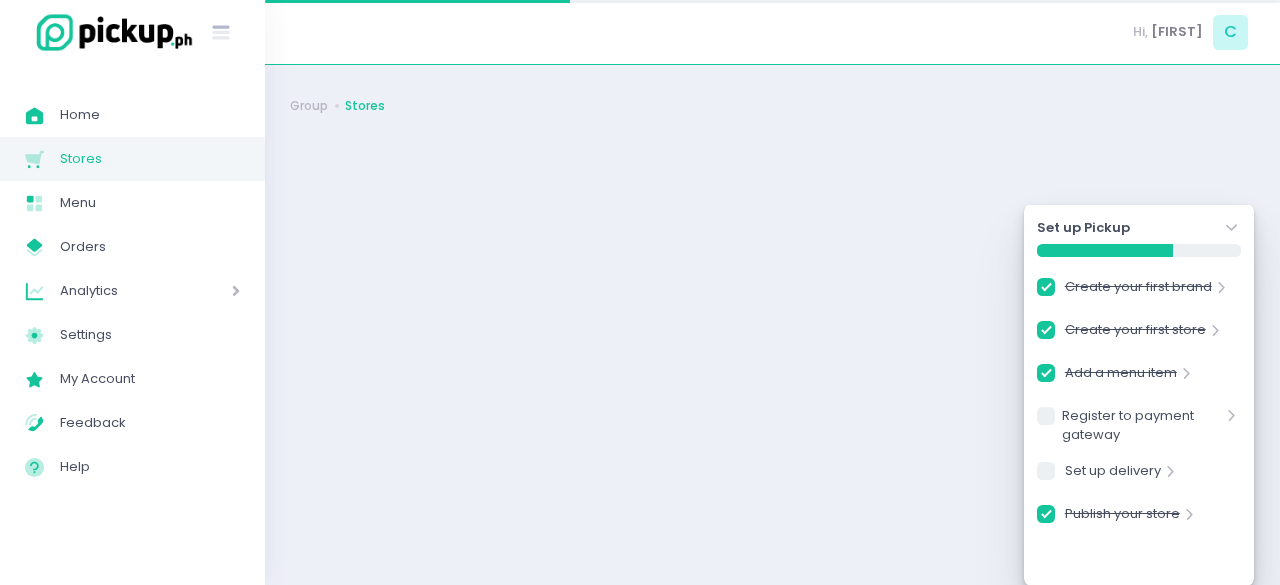 checkbox on "true" 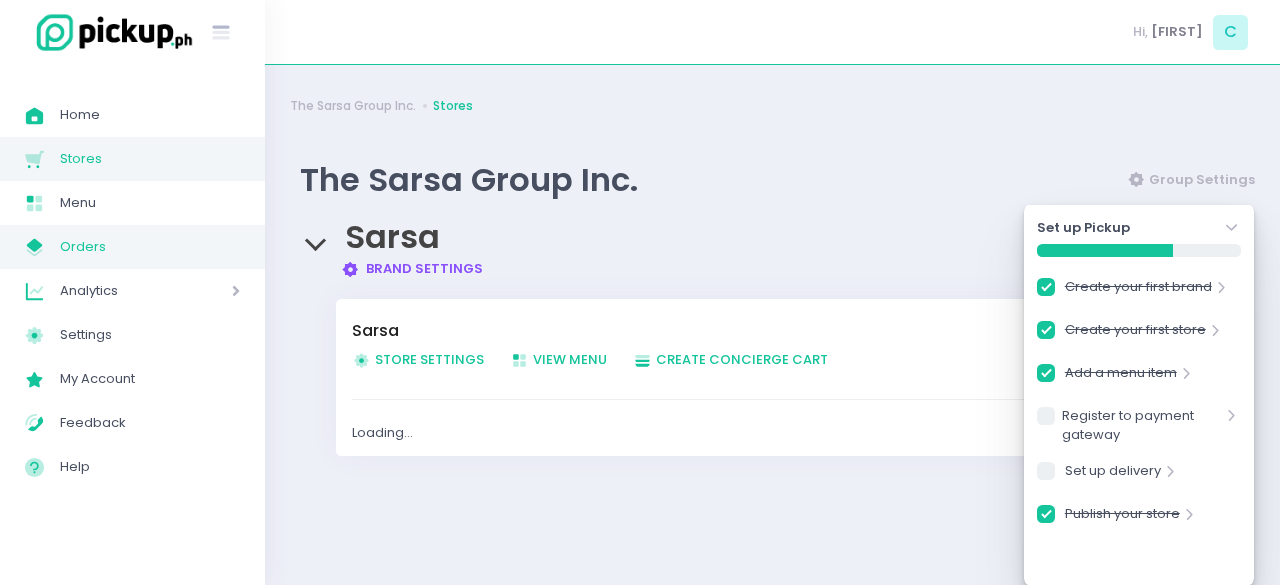 click on "Orders" at bounding box center [150, 247] 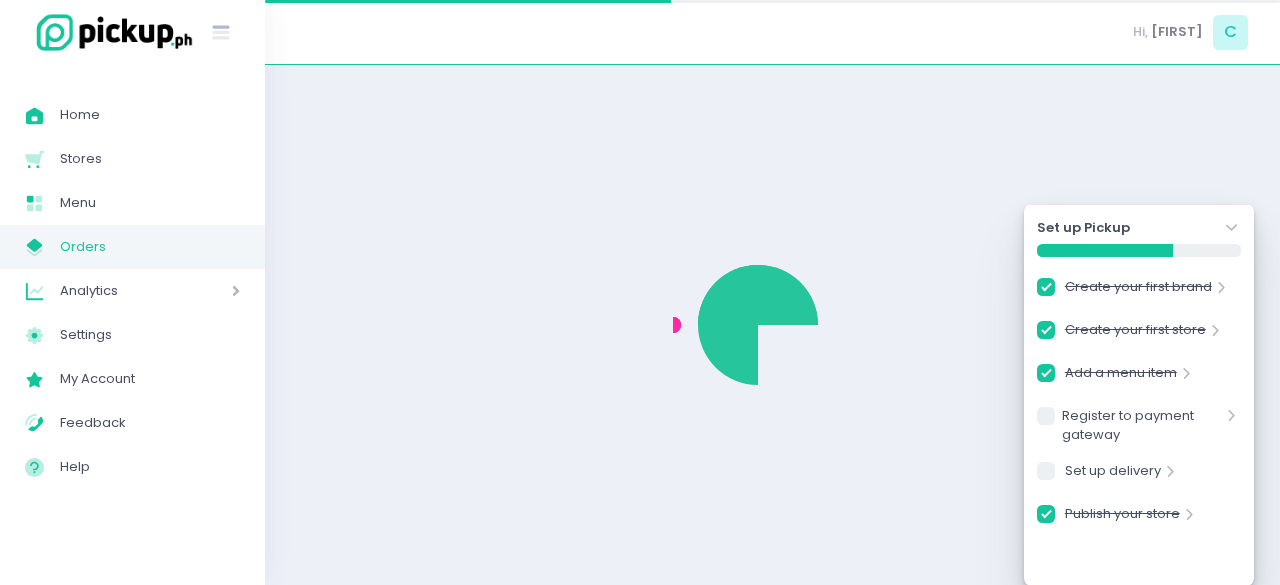 checkbox on "true" 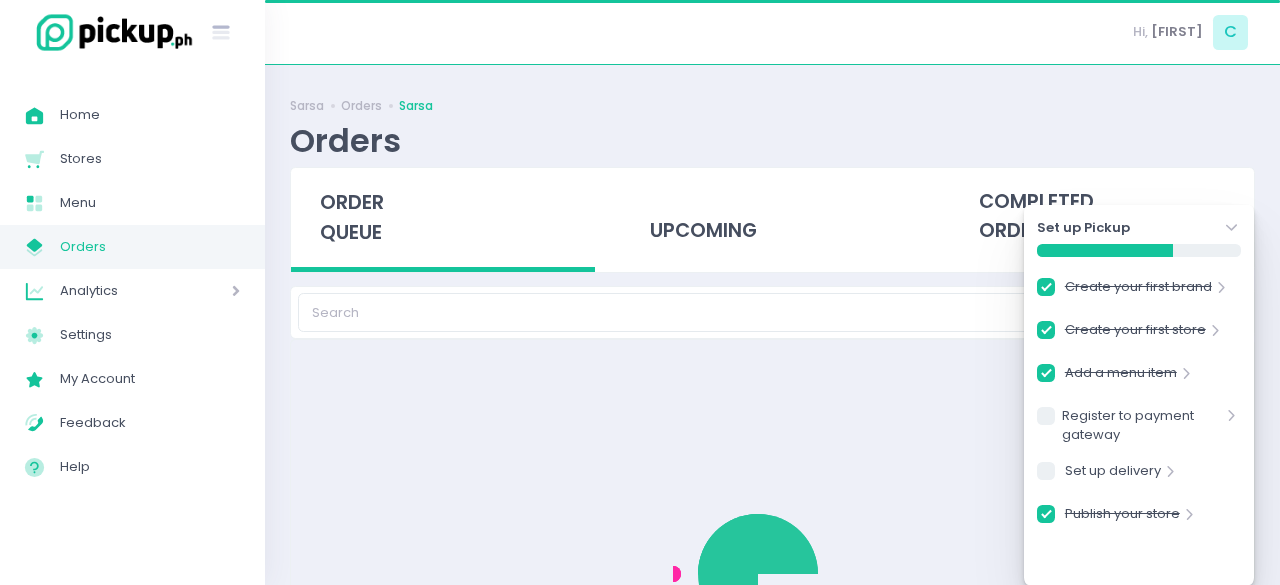 checkbox on "true" 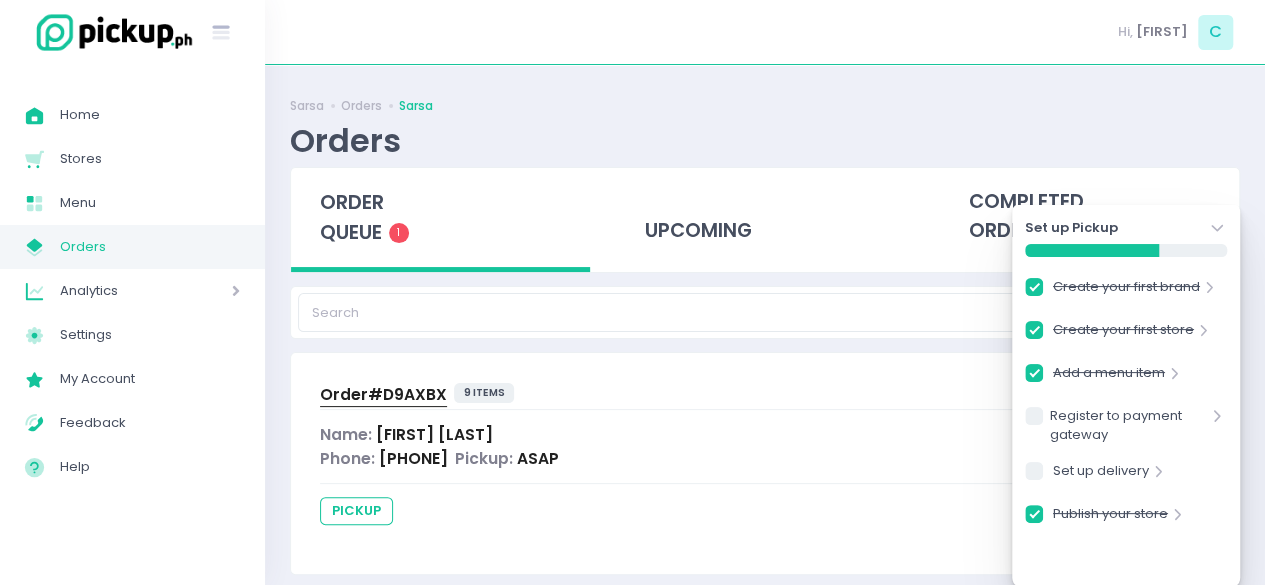 click on "Order# D9AXBX" at bounding box center [383, 394] 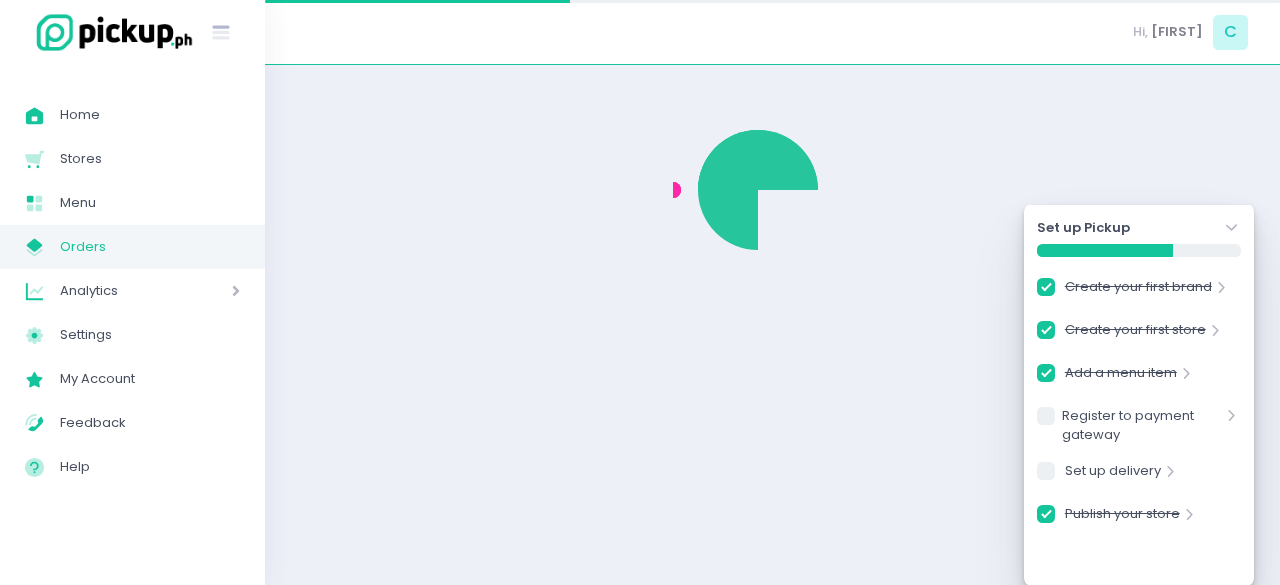 checkbox on "true" 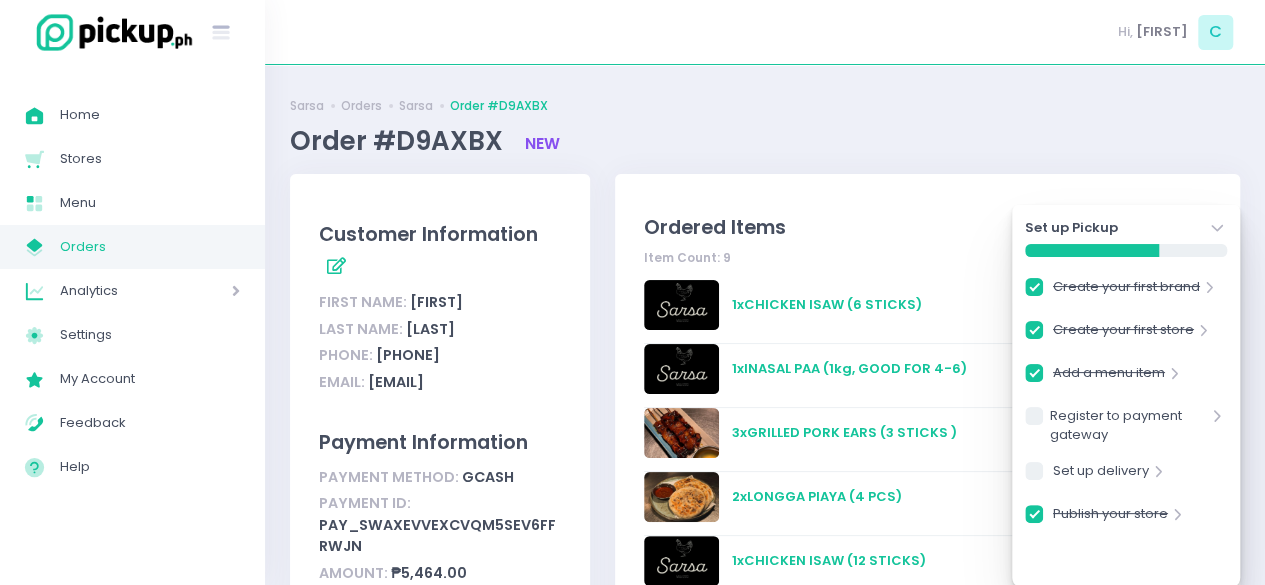 click on "Sarsa Orders Sarsa  Order #D9AXBX" at bounding box center (765, 106) 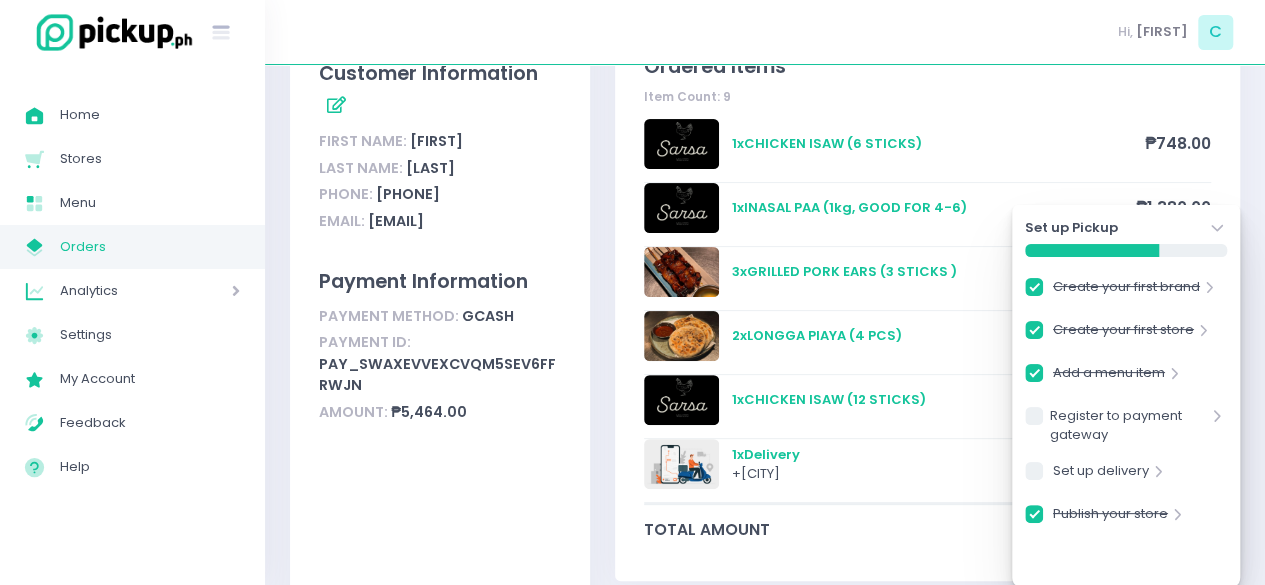 scroll, scrollTop: 202, scrollLeft: 0, axis: vertical 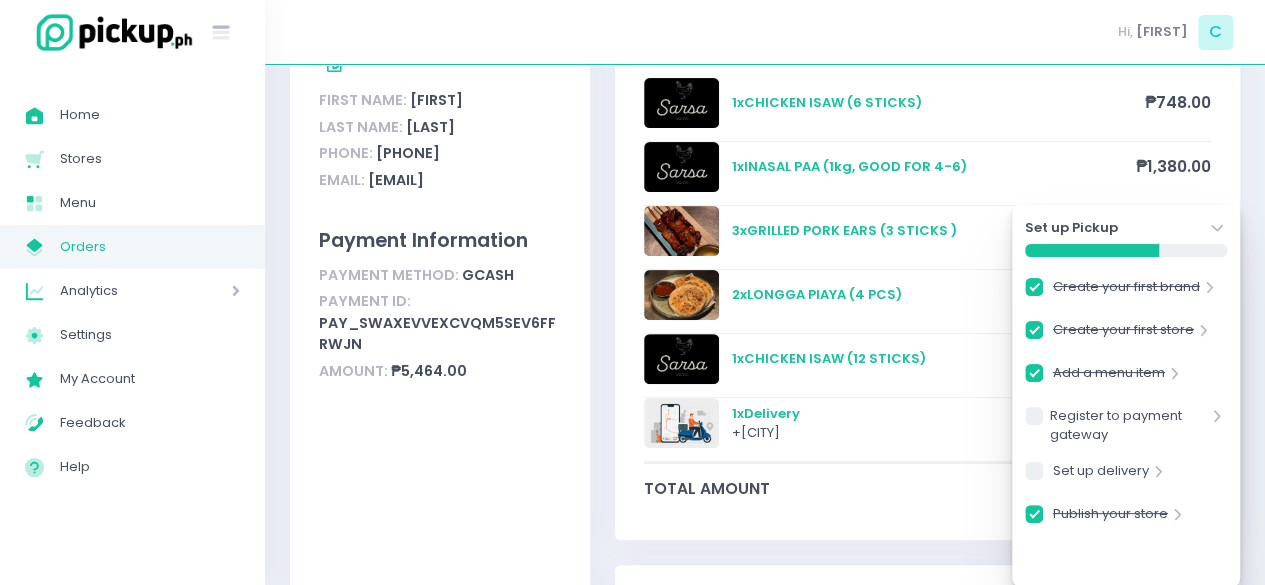 click 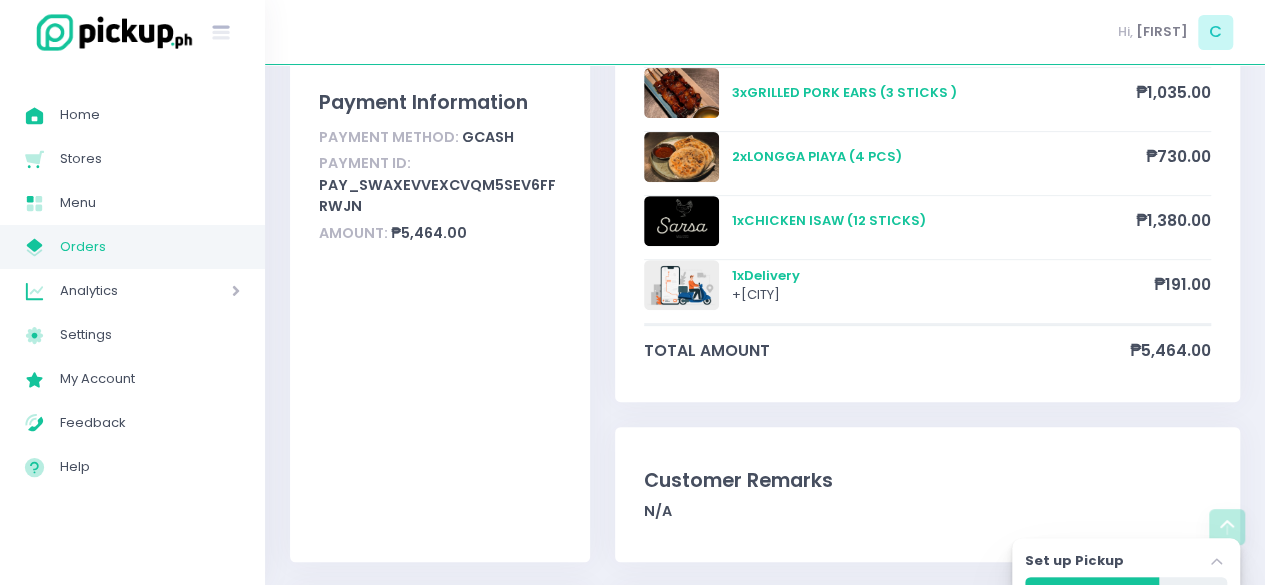 scroll, scrollTop: 0, scrollLeft: 0, axis: both 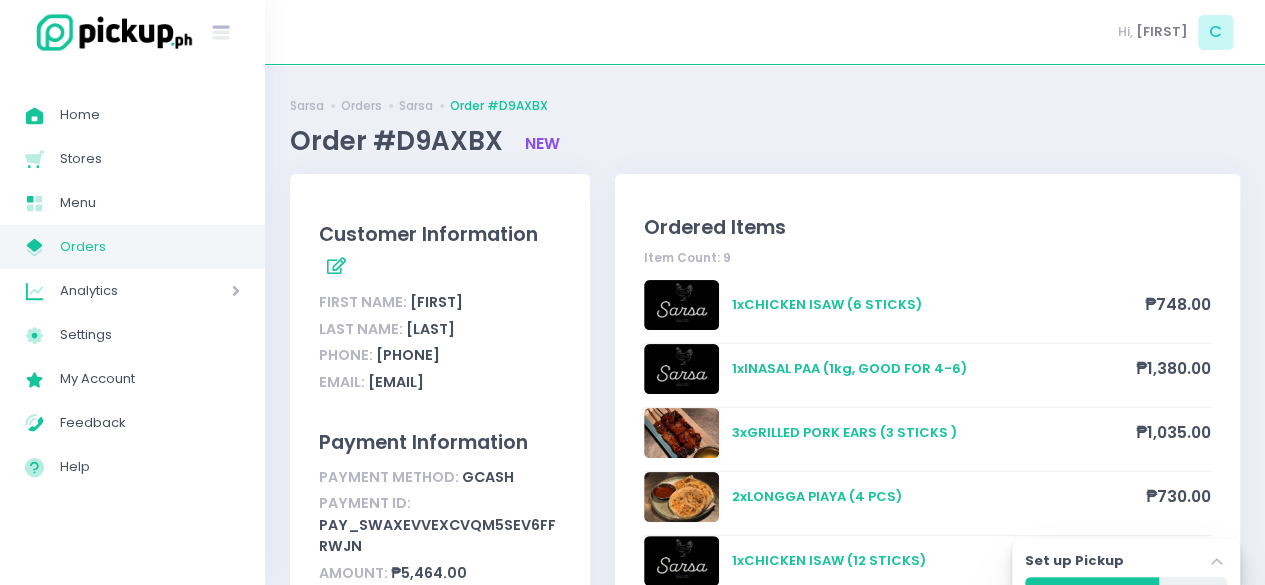 click on "Orders" at bounding box center (150, 247) 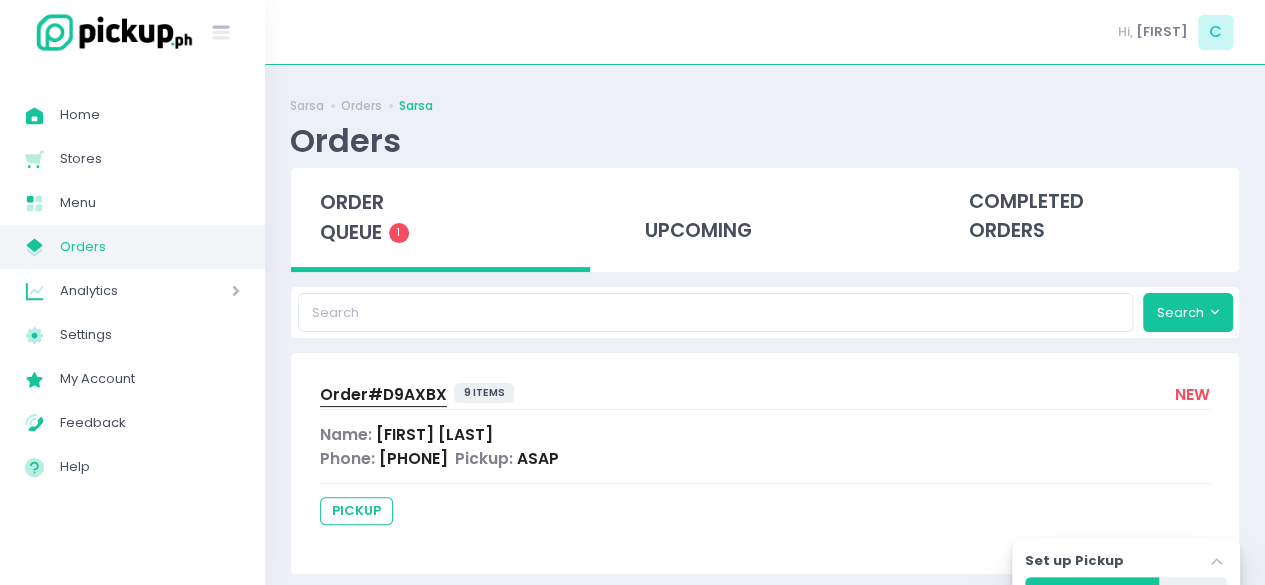 scroll, scrollTop: 25, scrollLeft: 0, axis: vertical 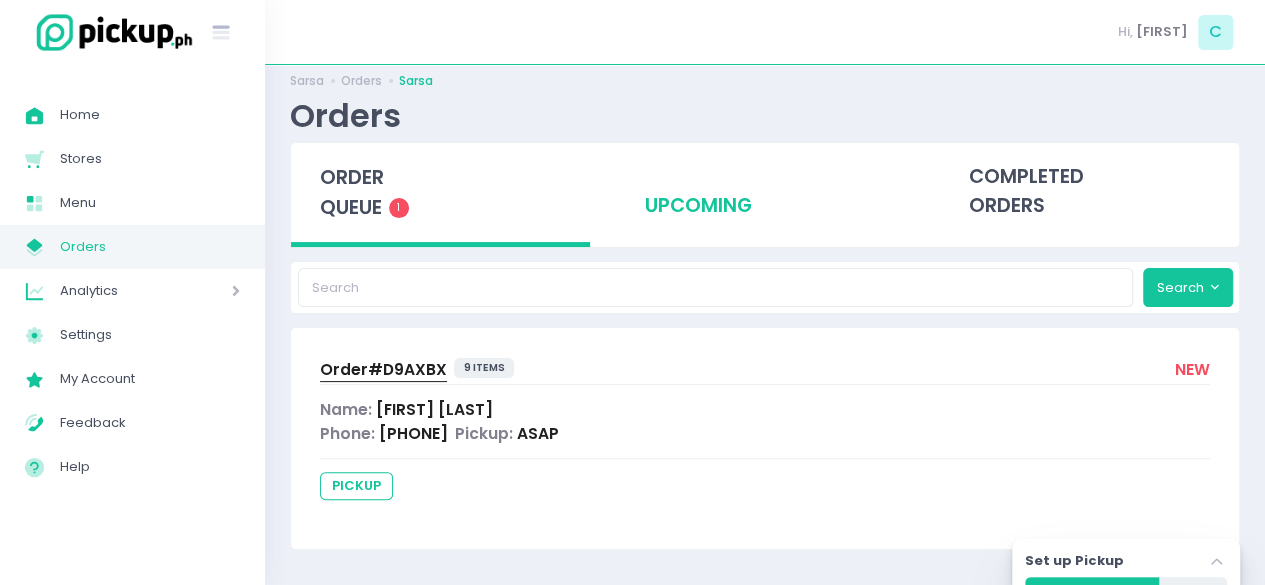 click on "upcoming" at bounding box center (764, 192) 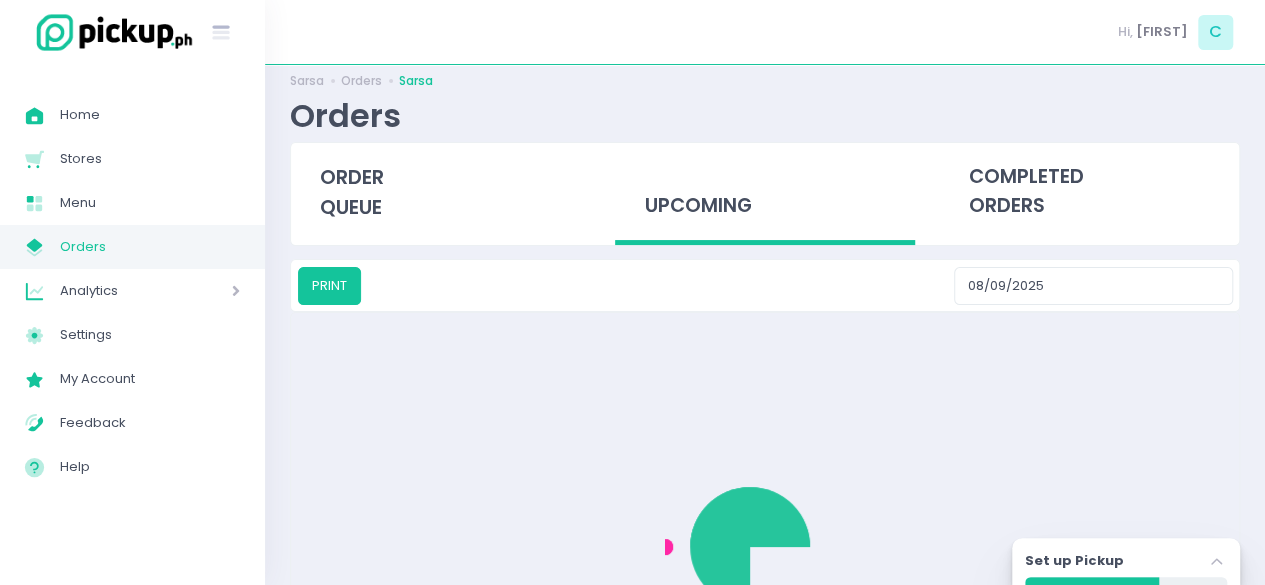 scroll, scrollTop: 0, scrollLeft: 0, axis: both 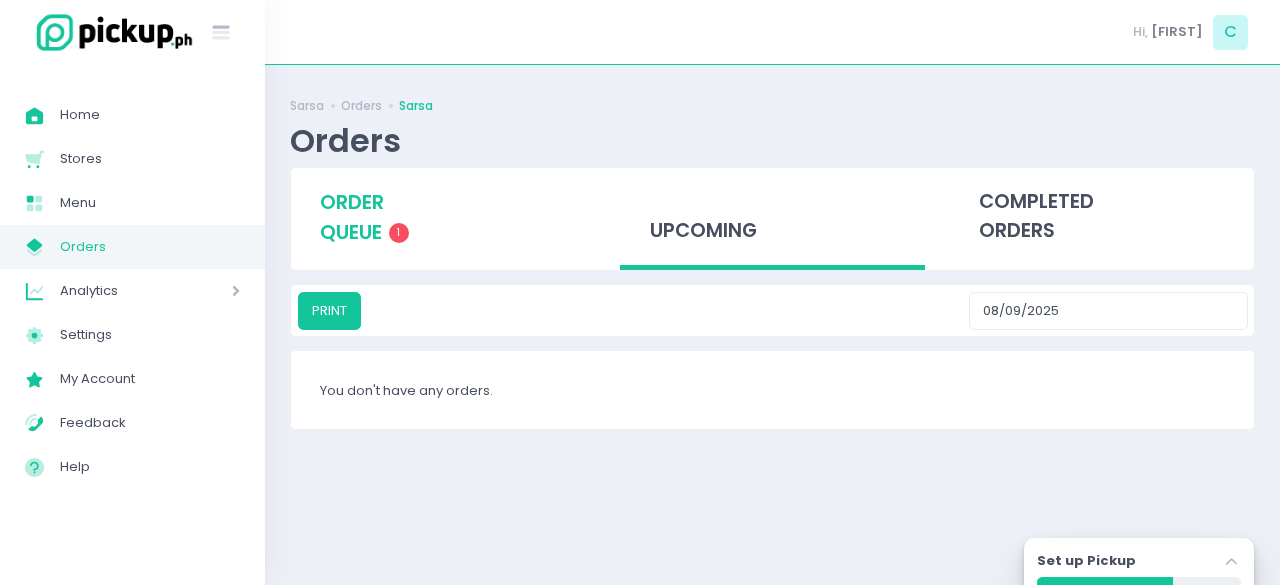click on "order   queue" at bounding box center [352, 217] 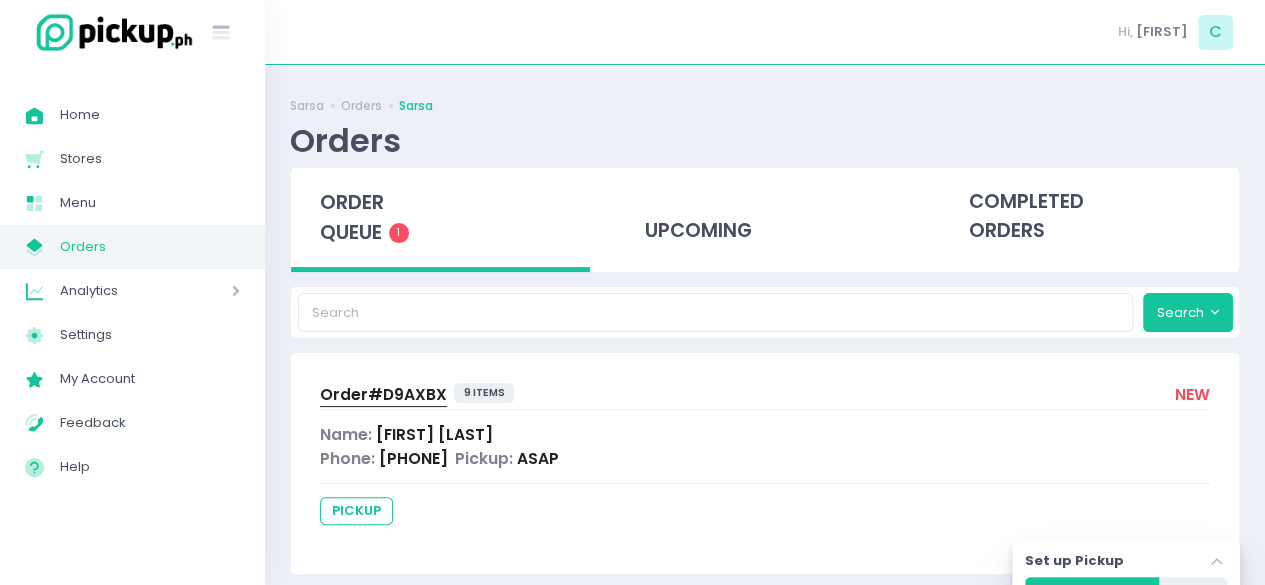 click on "Order# D9AXBX" at bounding box center [383, 394] 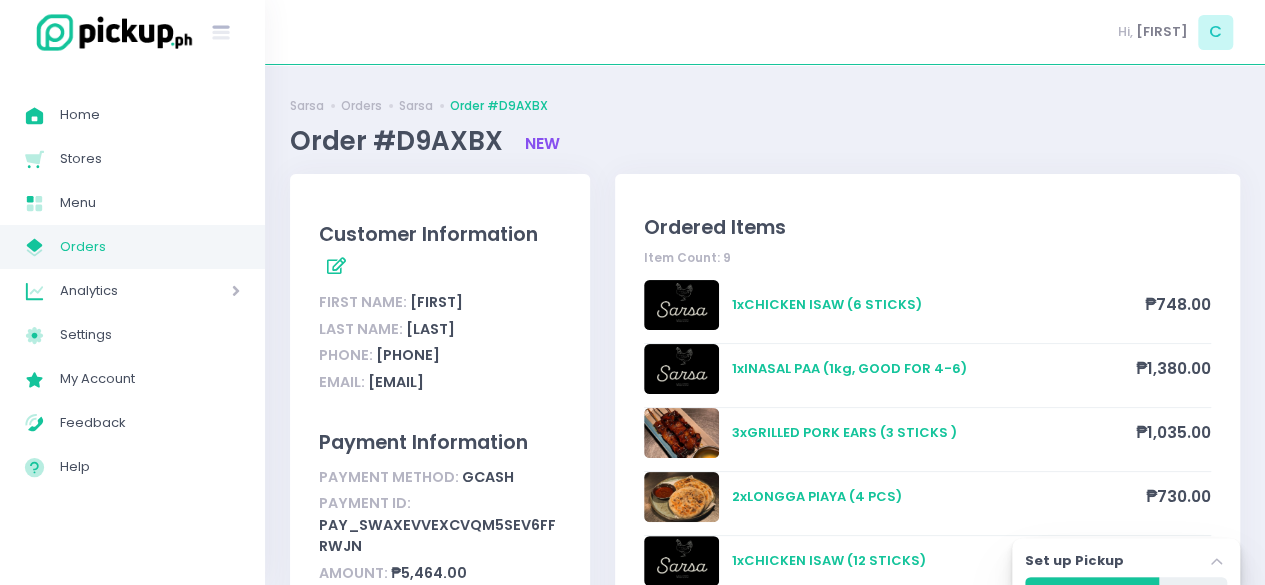 click on "2  x  LONGGA PIAYA (4 PCS)   ₱730.00" at bounding box center [927, 504] 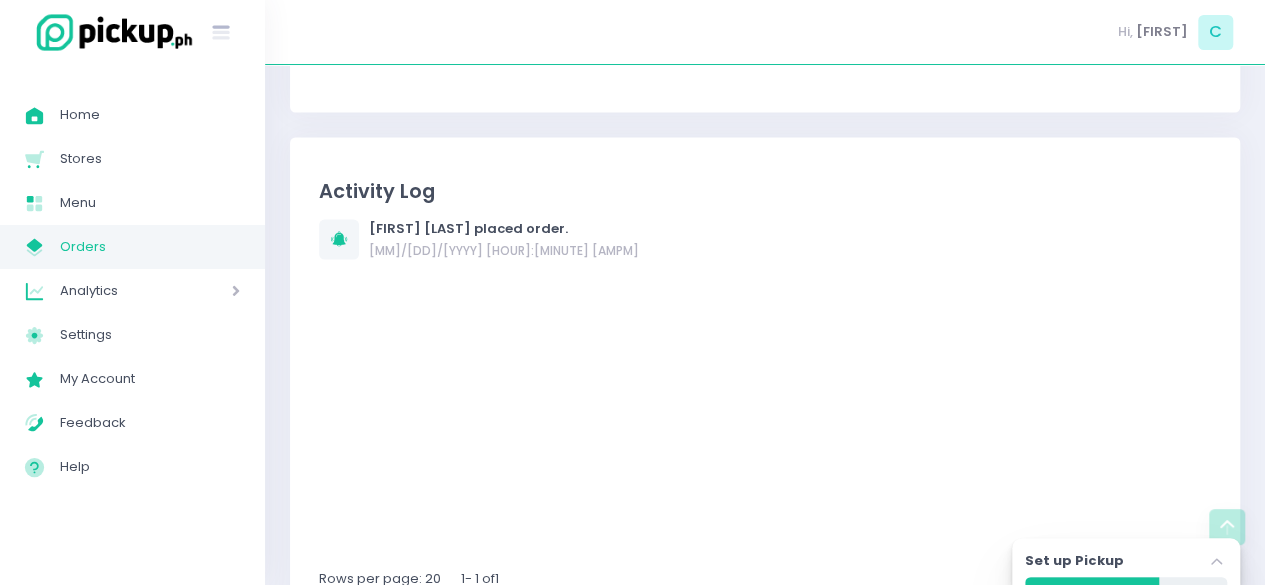 scroll, scrollTop: 1859, scrollLeft: 0, axis: vertical 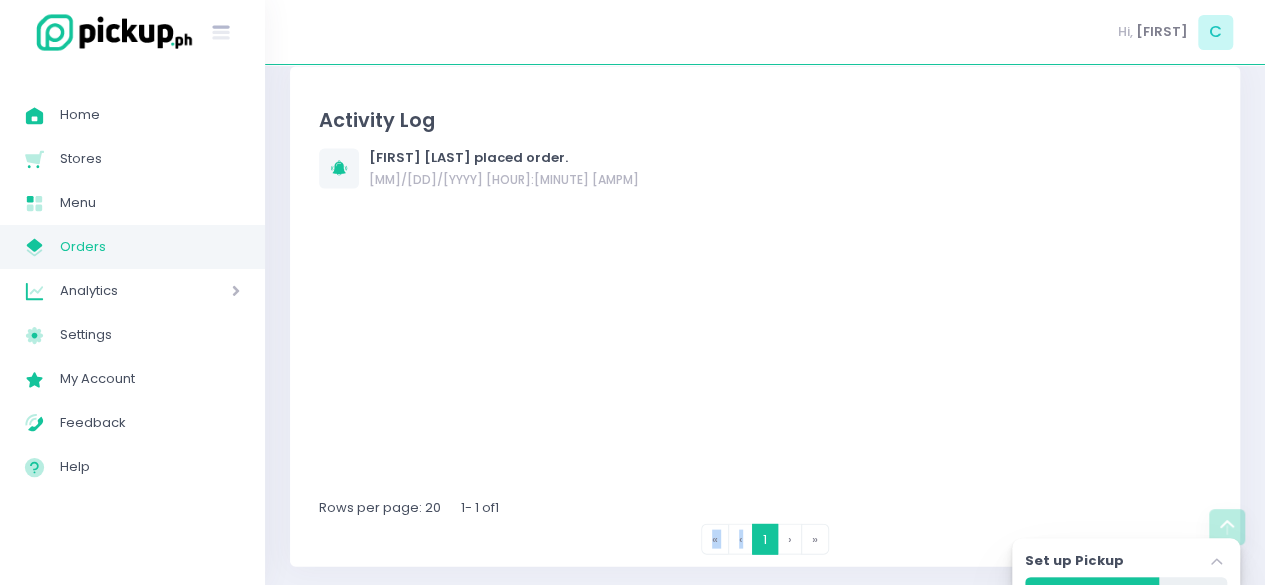 drag, startPoint x: 815, startPoint y: 508, endPoint x: 748, endPoint y: 626, distance: 135.6945 